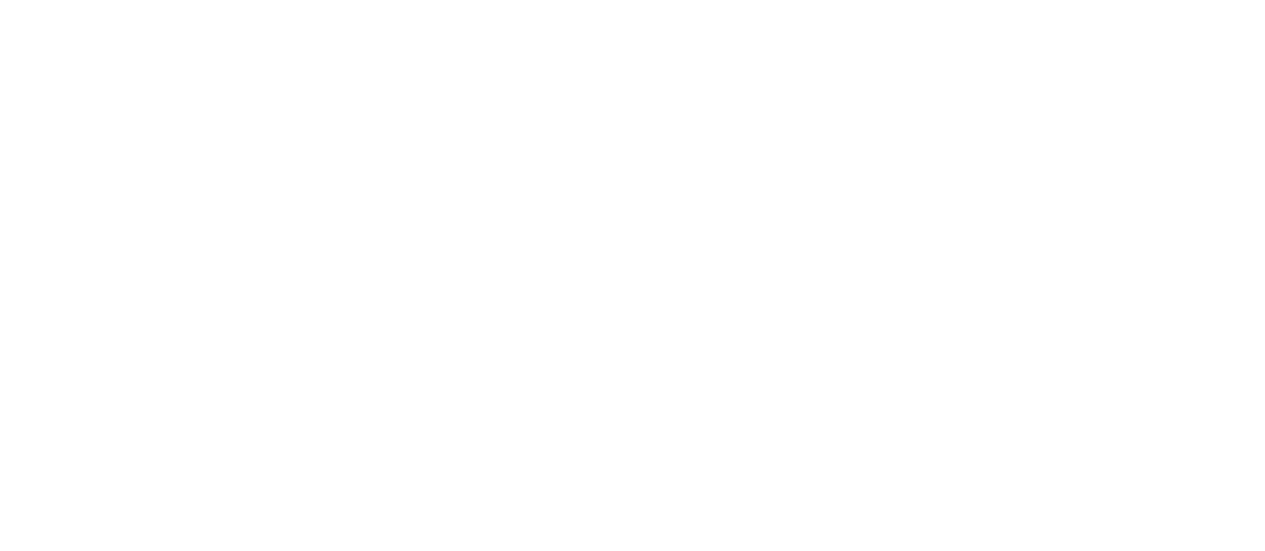 scroll, scrollTop: 0, scrollLeft: 0, axis: both 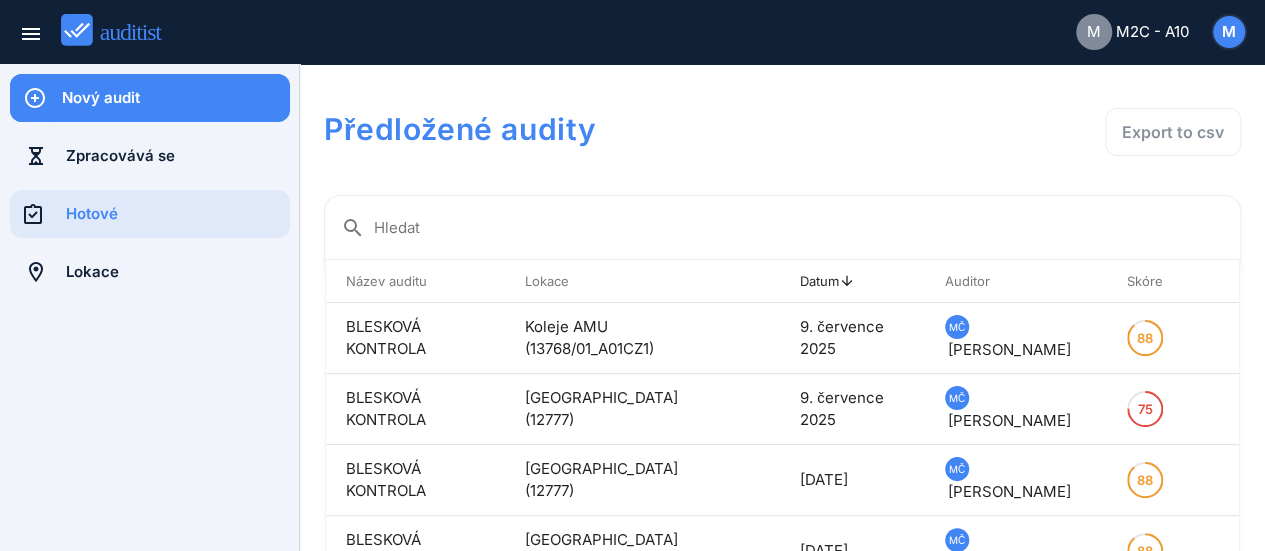 click on "Nový audit" at bounding box center [176, 98] 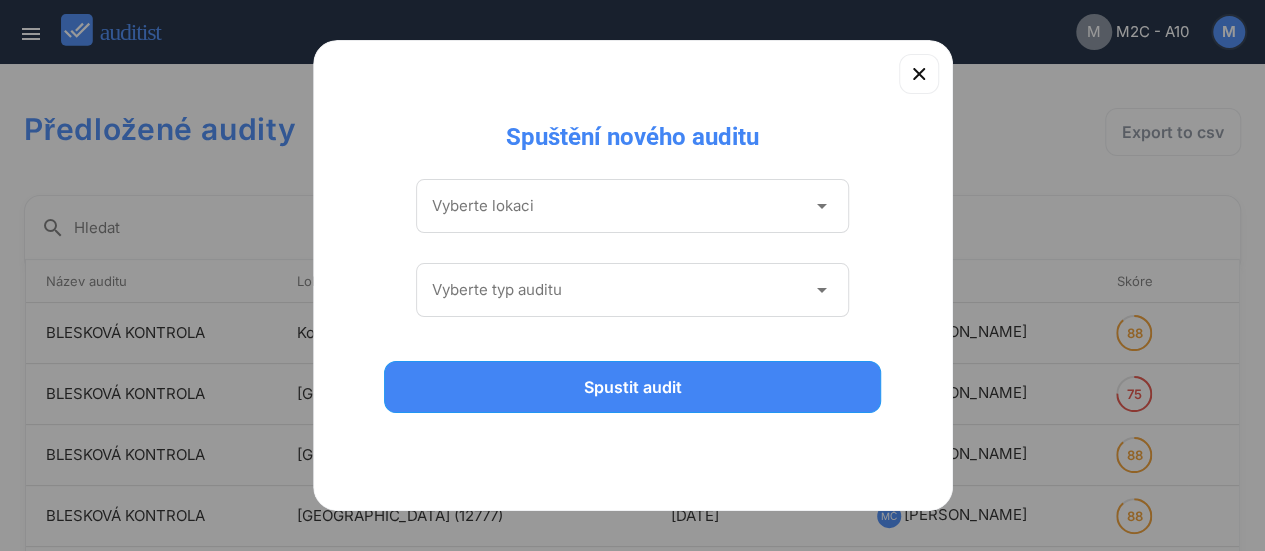 click on "arrow_drop_down" at bounding box center [821, 206] 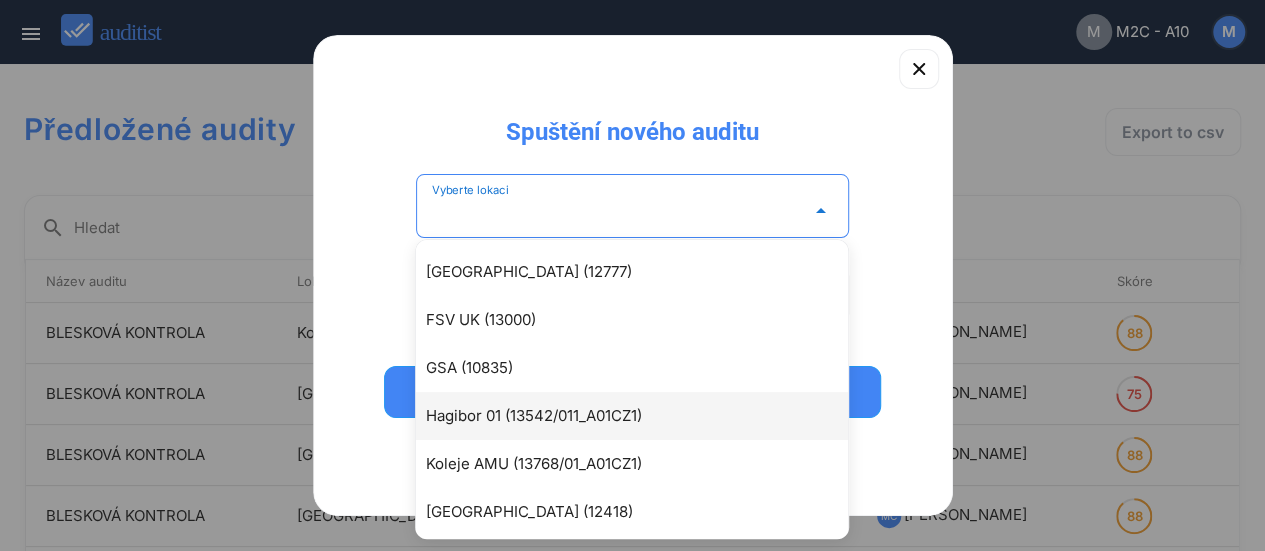 click on "Hagibor 01 (13542/011_A01CZ1)" at bounding box center [642, 416] 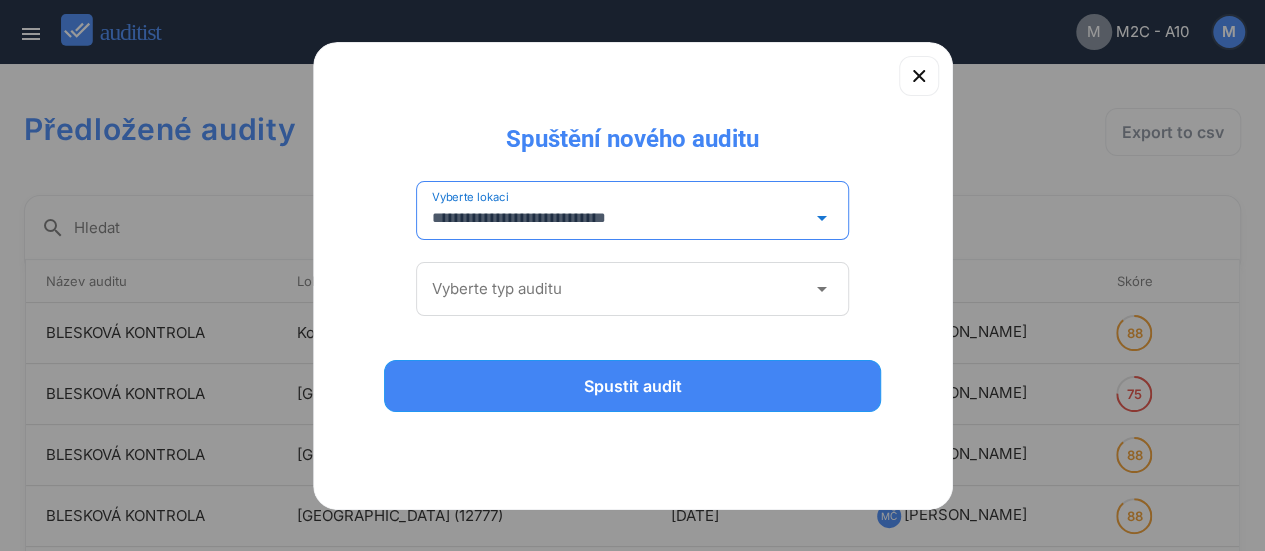 click on "arrow_drop_down" at bounding box center [821, 289] 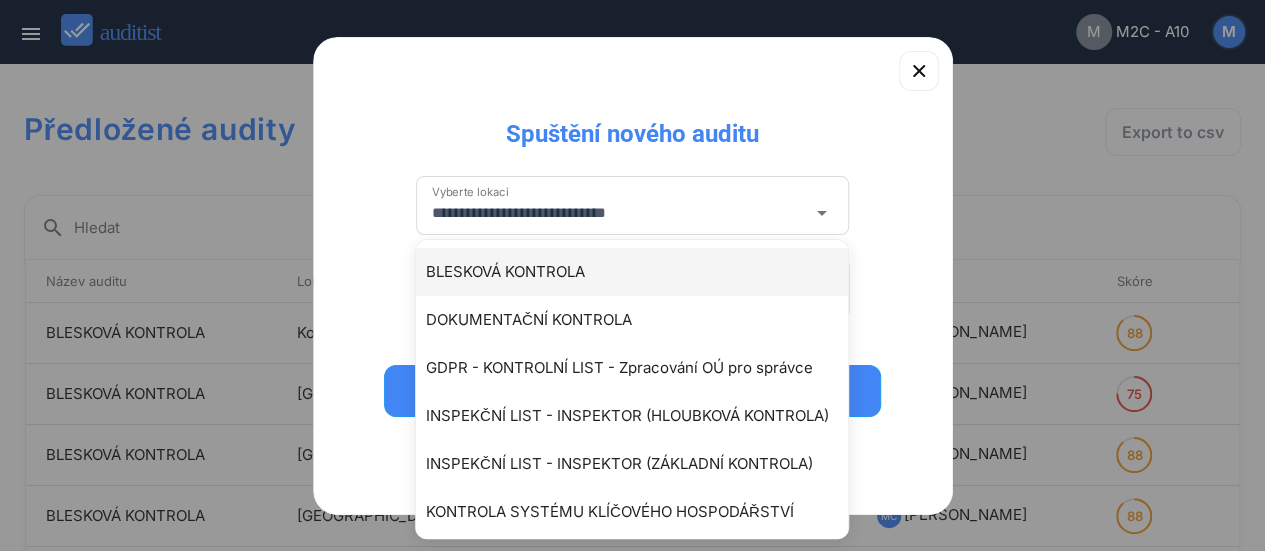 click on "BLESKOVÁ KONTROLA" at bounding box center [632, 272] 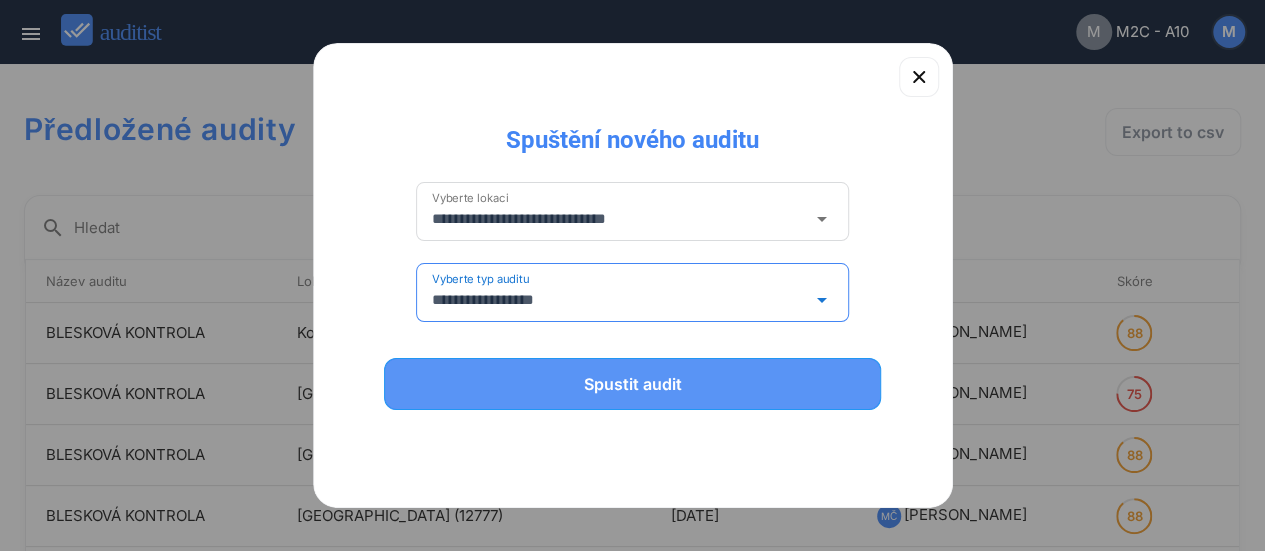 click on "Spustit audit" at bounding box center [633, 384] 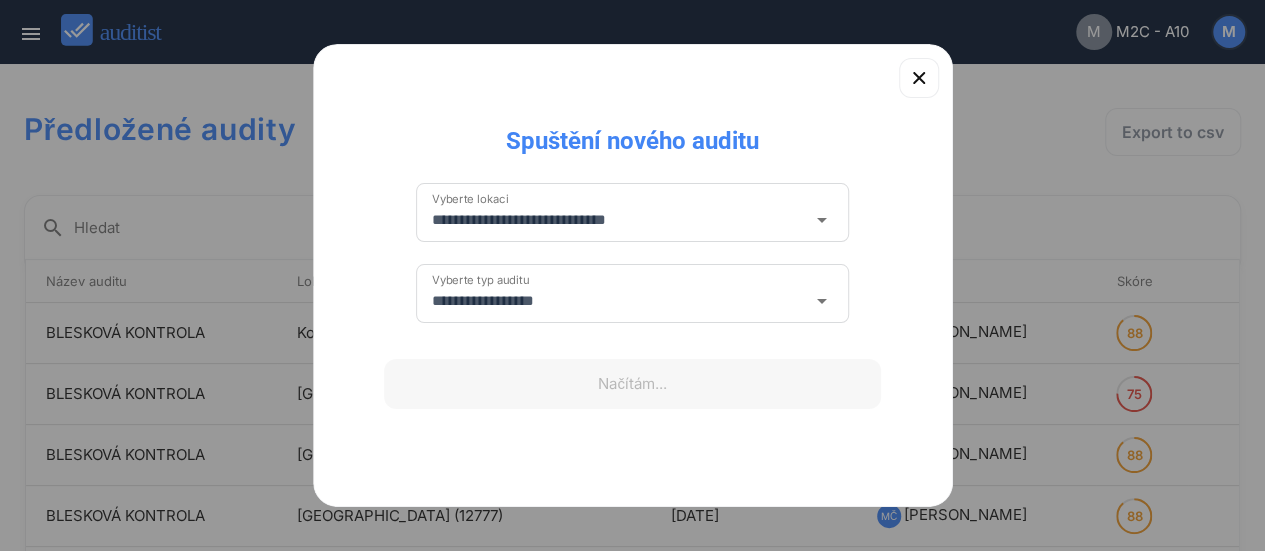 type 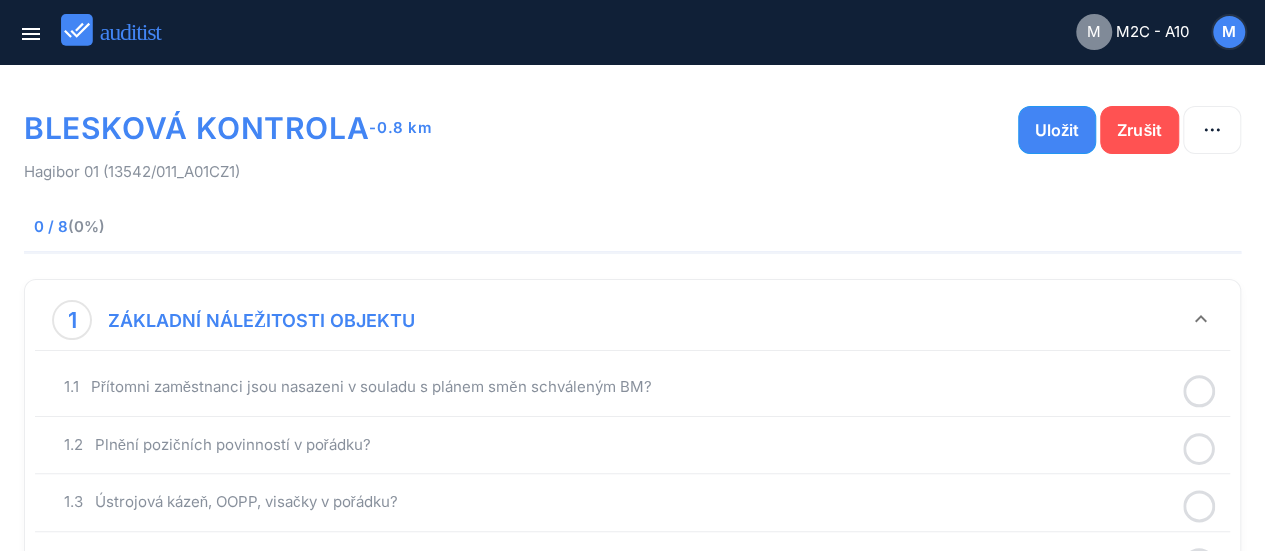 scroll, scrollTop: 100, scrollLeft: 0, axis: vertical 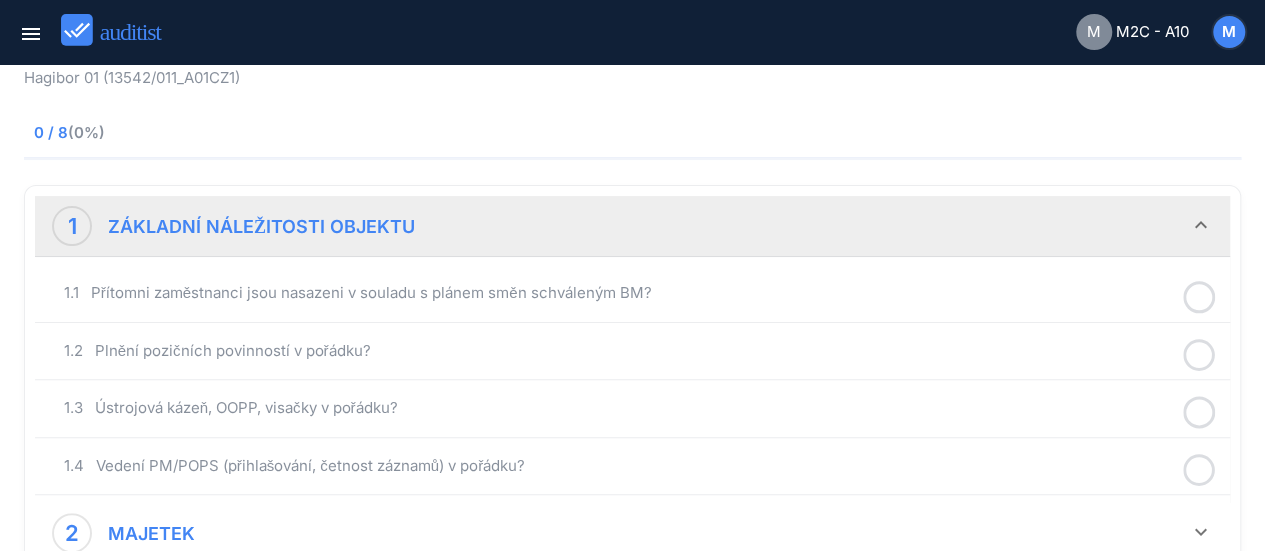 click 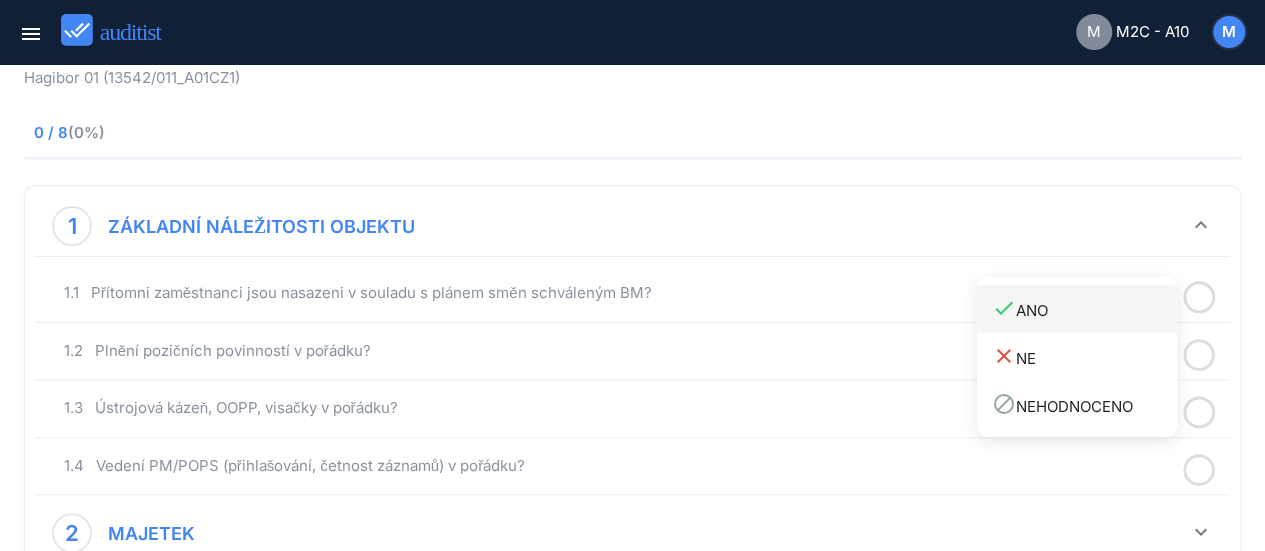 click on "done
ANO" at bounding box center (1084, 309) 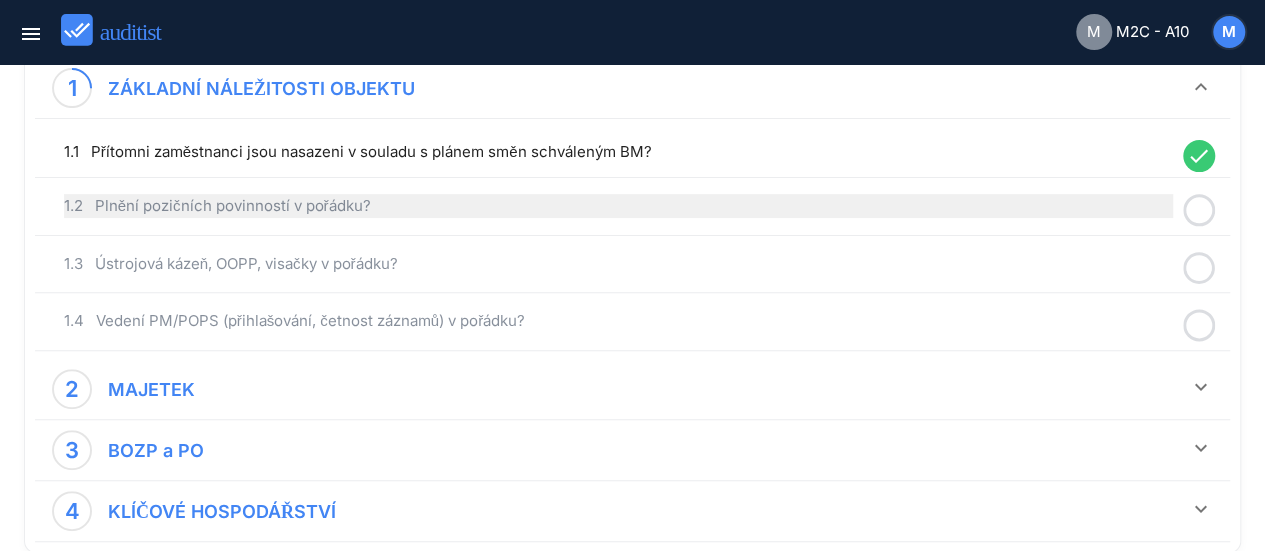 scroll, scrollTop: 200, scrollLeft: 0, axis: vertical 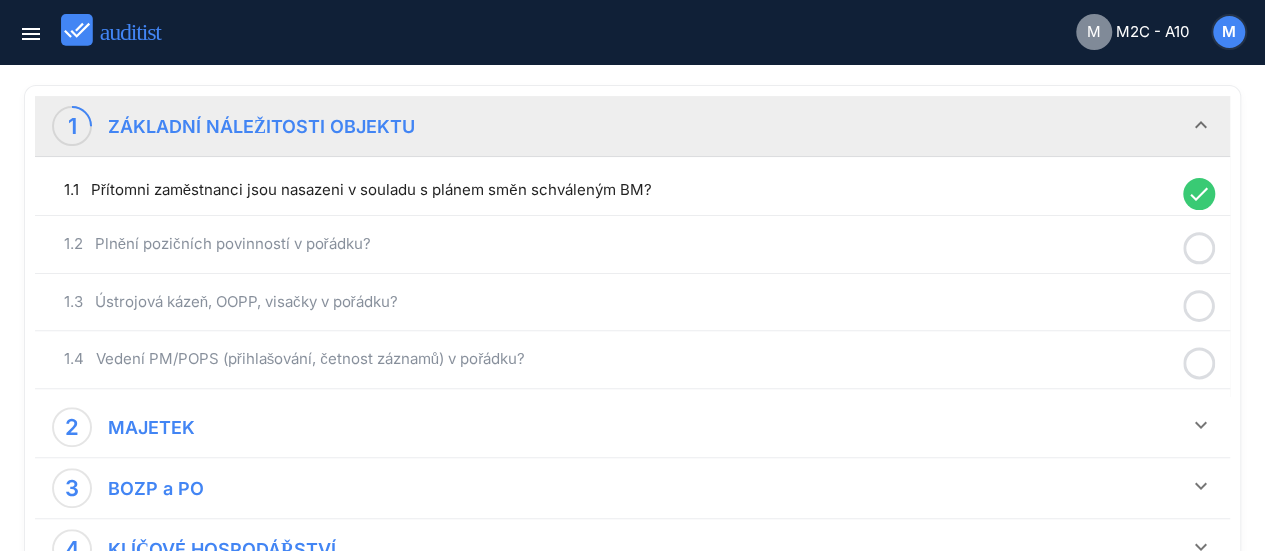 click 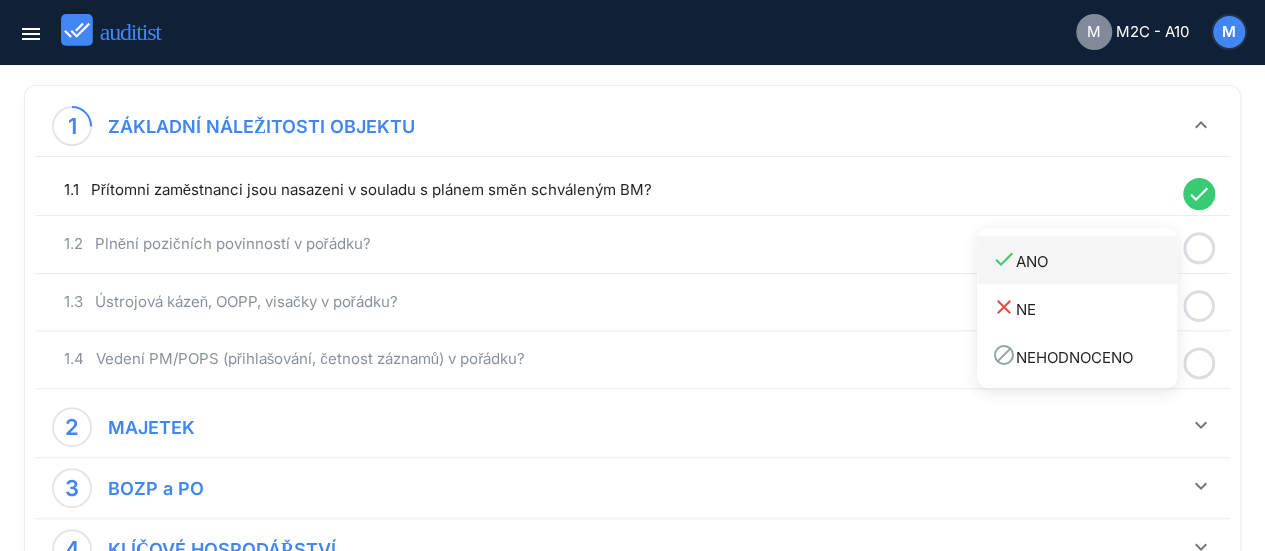 click on "done
ANO" at bounding box center [1084, 260] 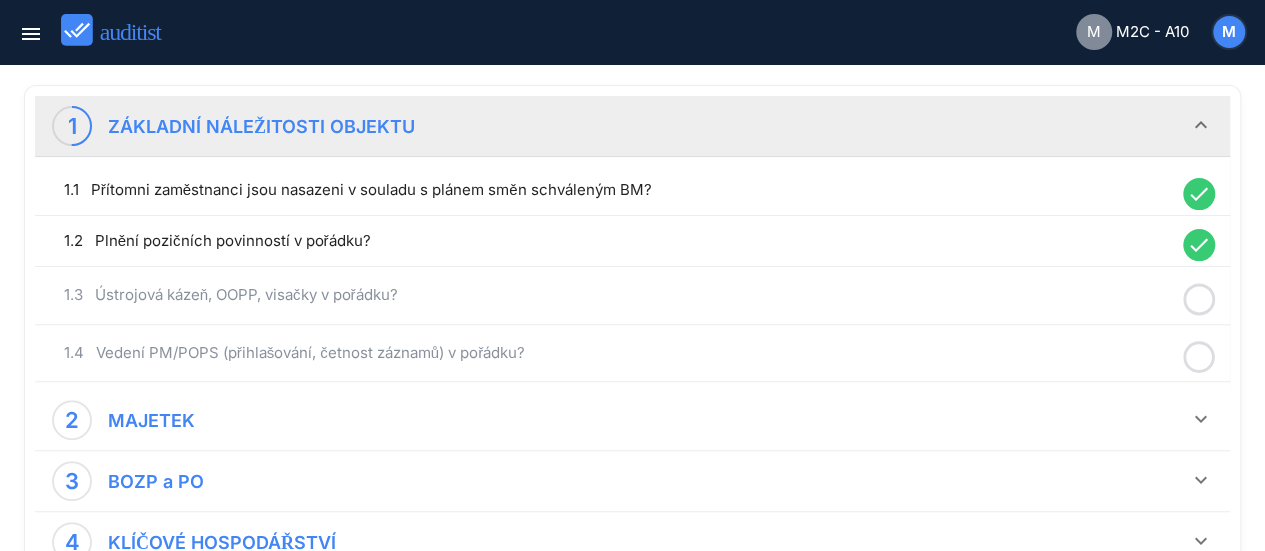 click 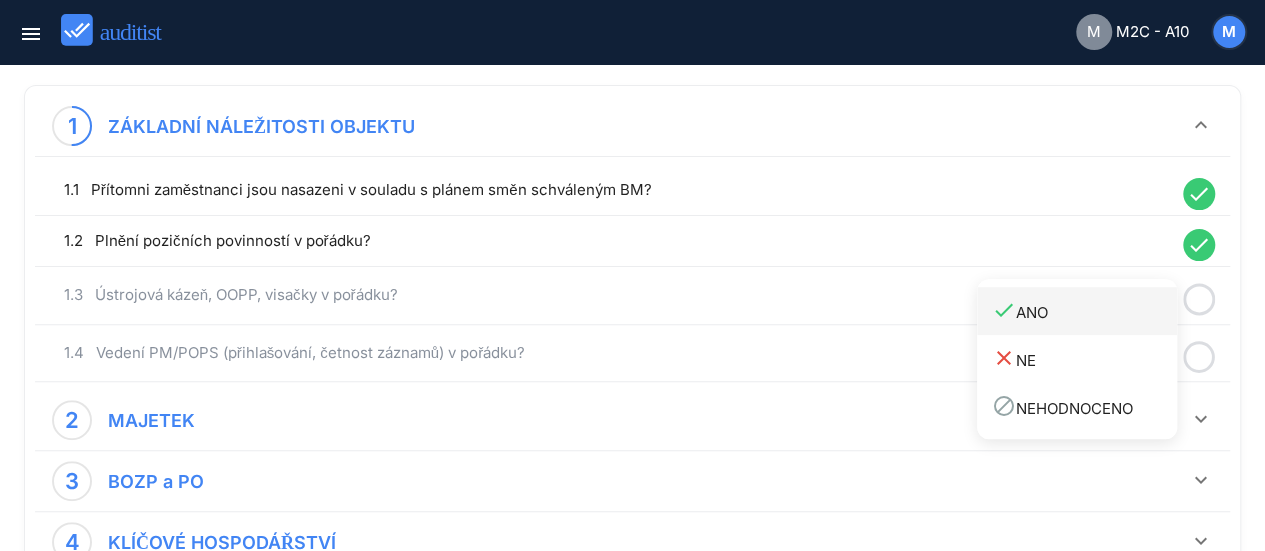 click on "done
ANO" at bounding box center (1084, 311) 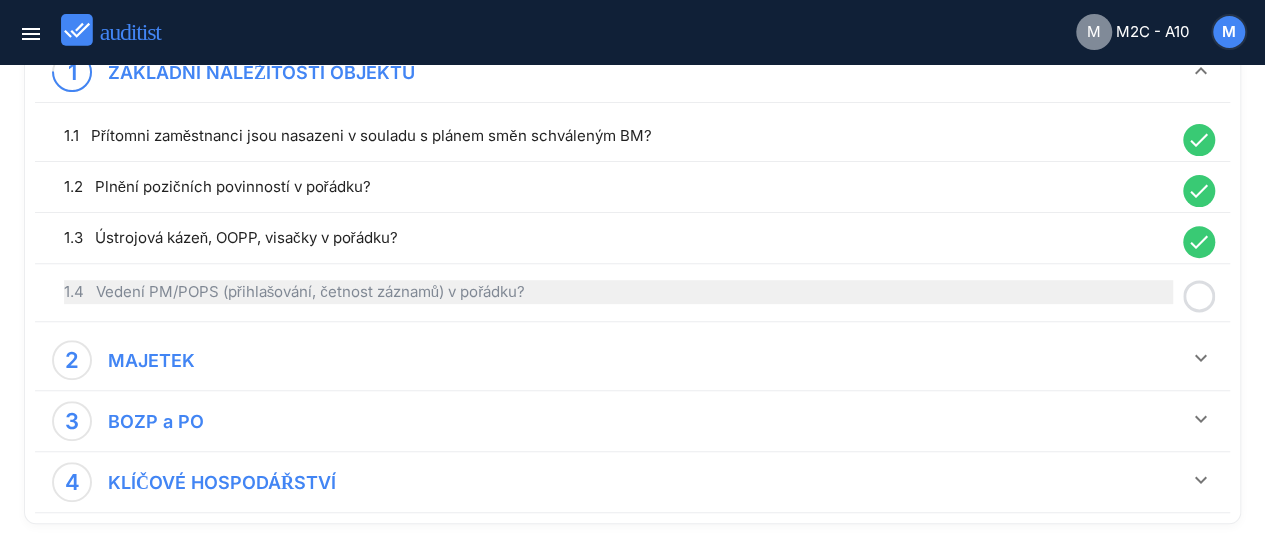 scroll, scrollTop: 300, scrollLeft: 0, axis: vertical 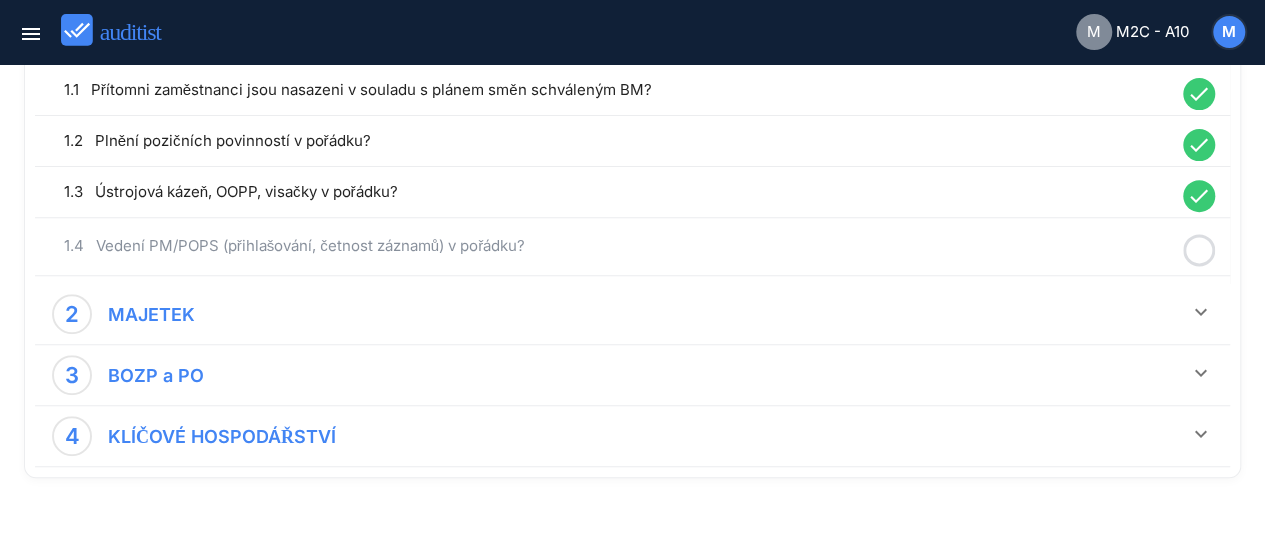 click 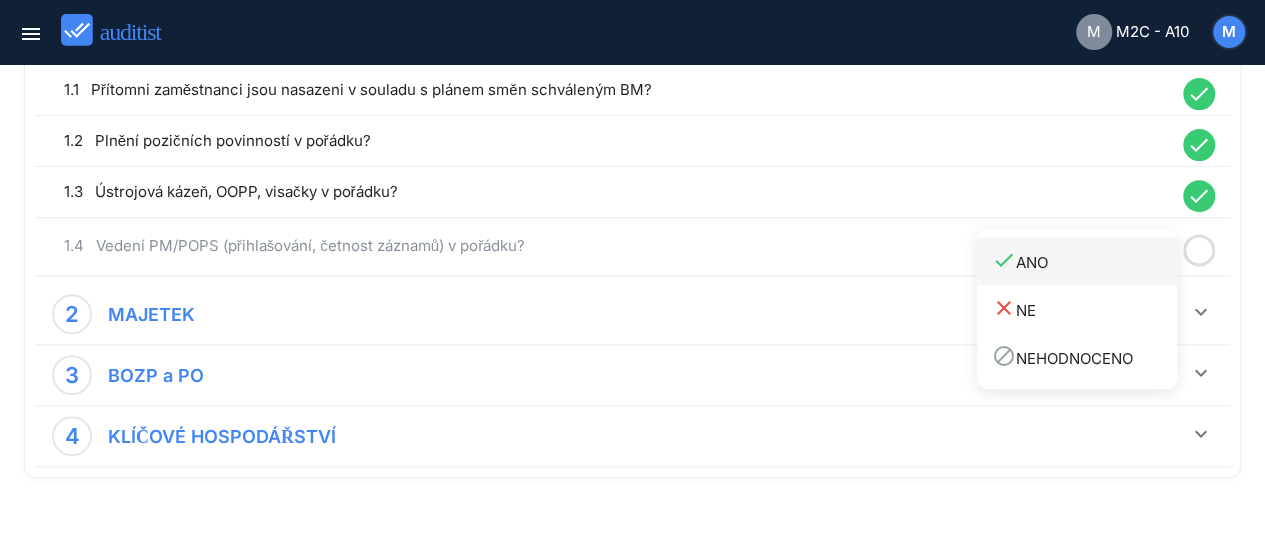 click on "done
ANO" at bounding box center [1084, 261] 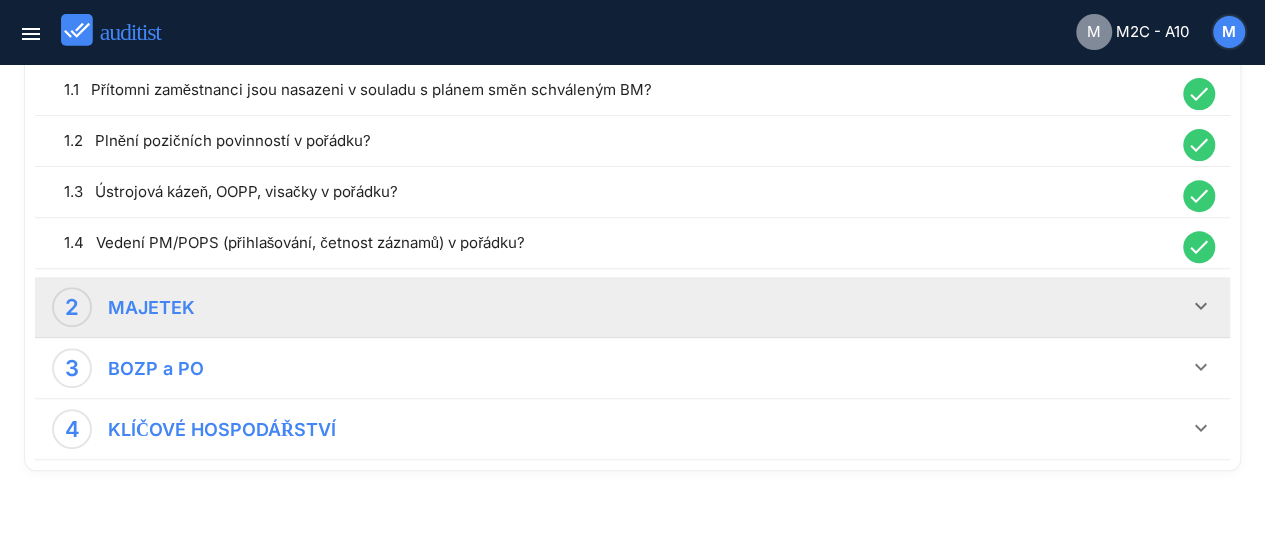 click on "keyboard_arrow_down" at bounding box center [1201, 306] 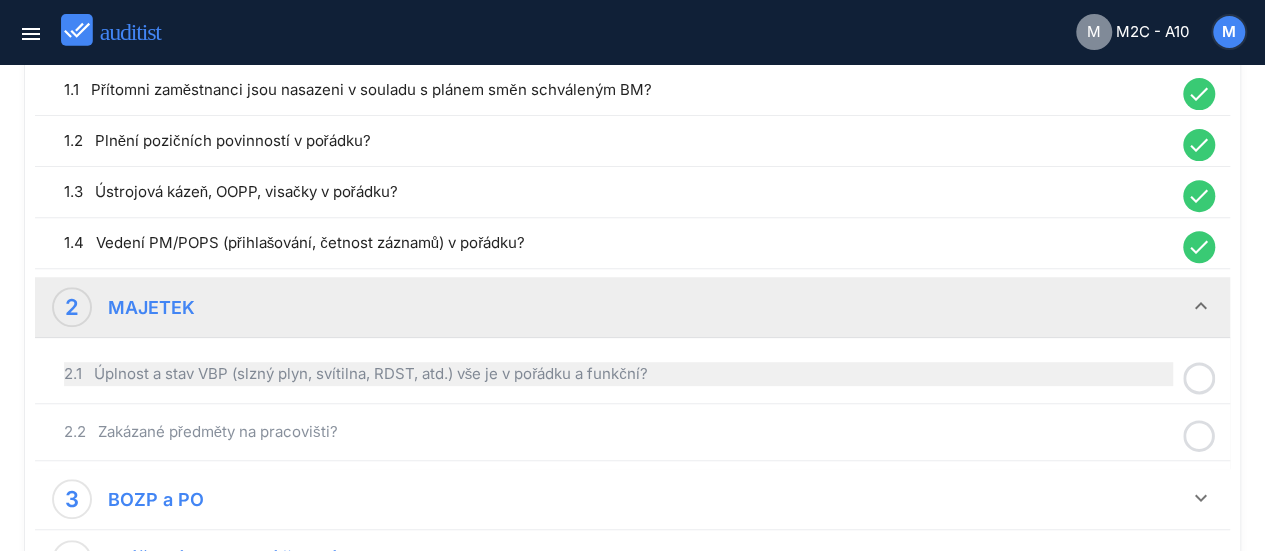 click on "2.1   Úplnost a stav VBP (slzný plyn, svítilna, RDST, atd.) vše je v pořádku a funkční?" at bounding box center (618, 374) 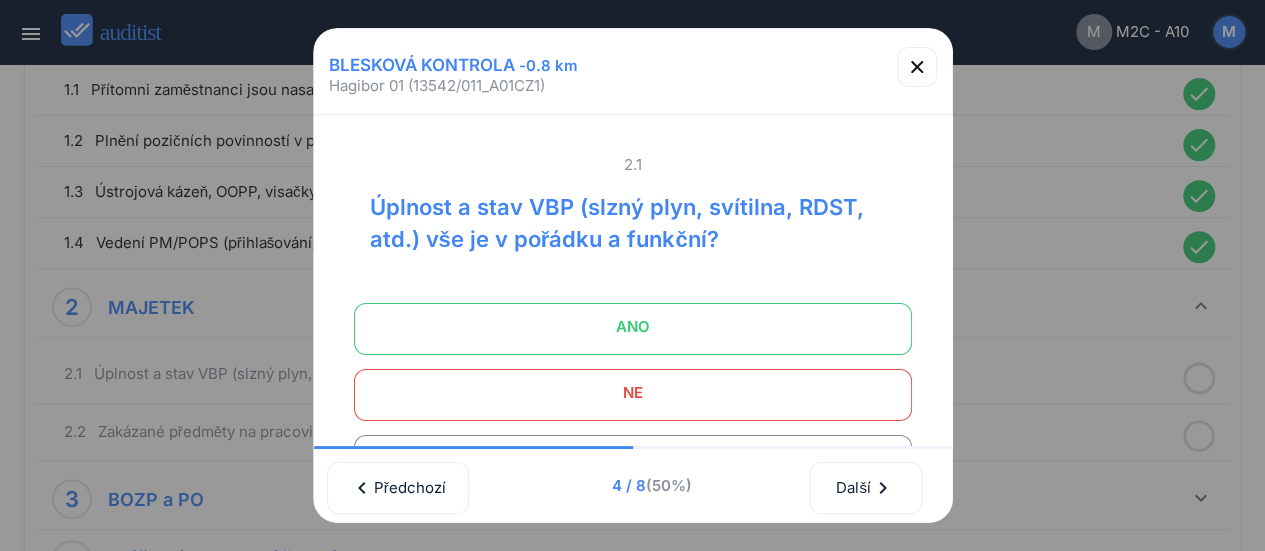 click on "ANO" at bounding box center [633, 327] 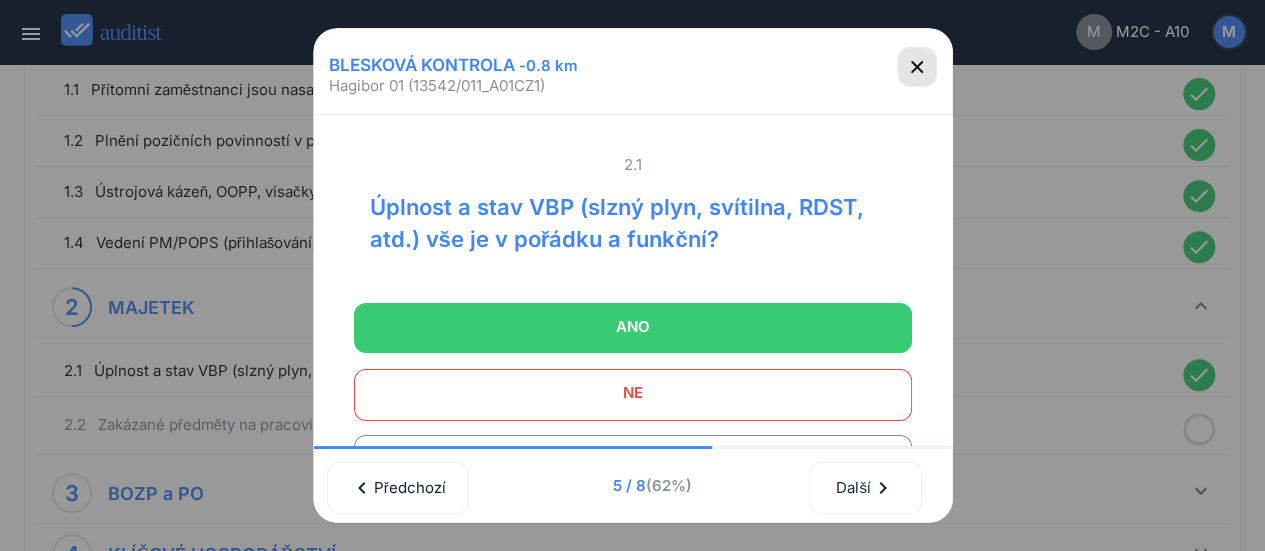 click 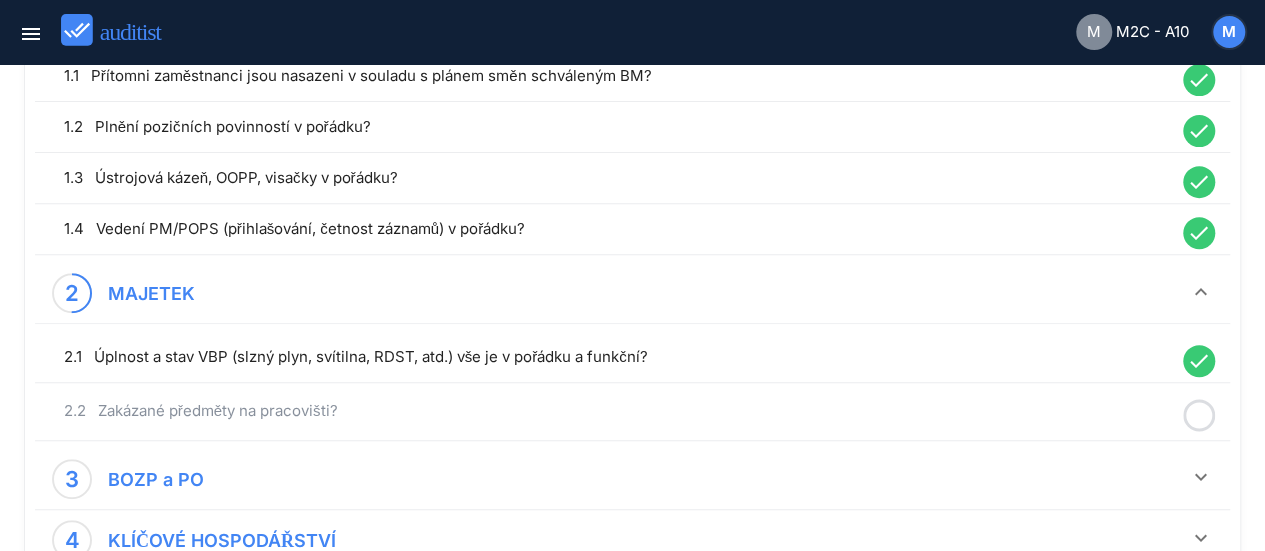 scroll, scrollTop: 400, scrollLeft: 0, axis: vertical 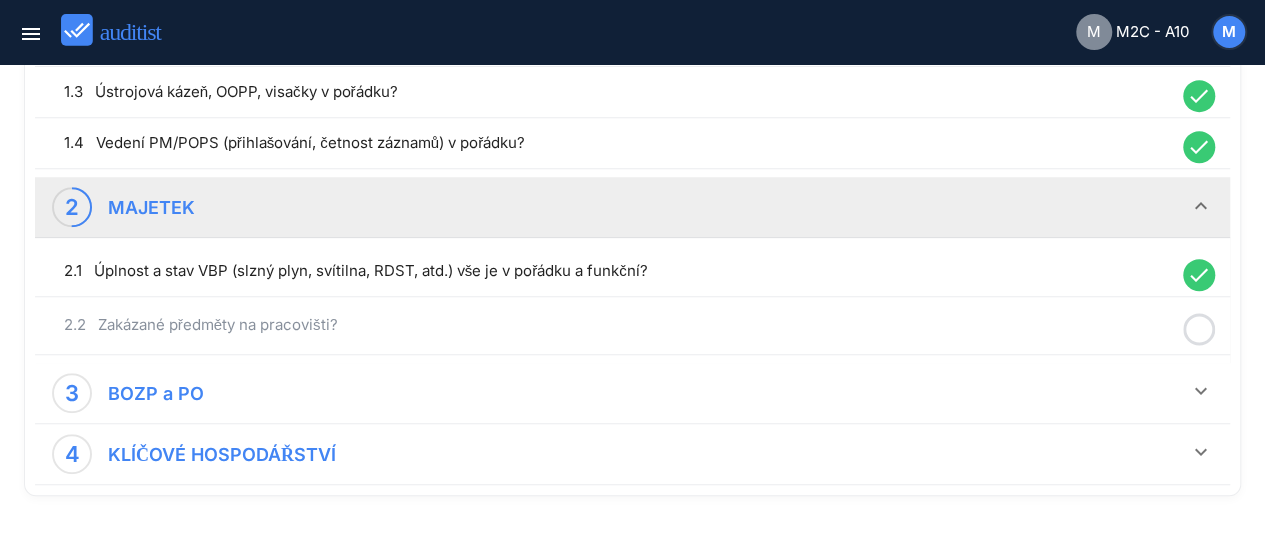 click 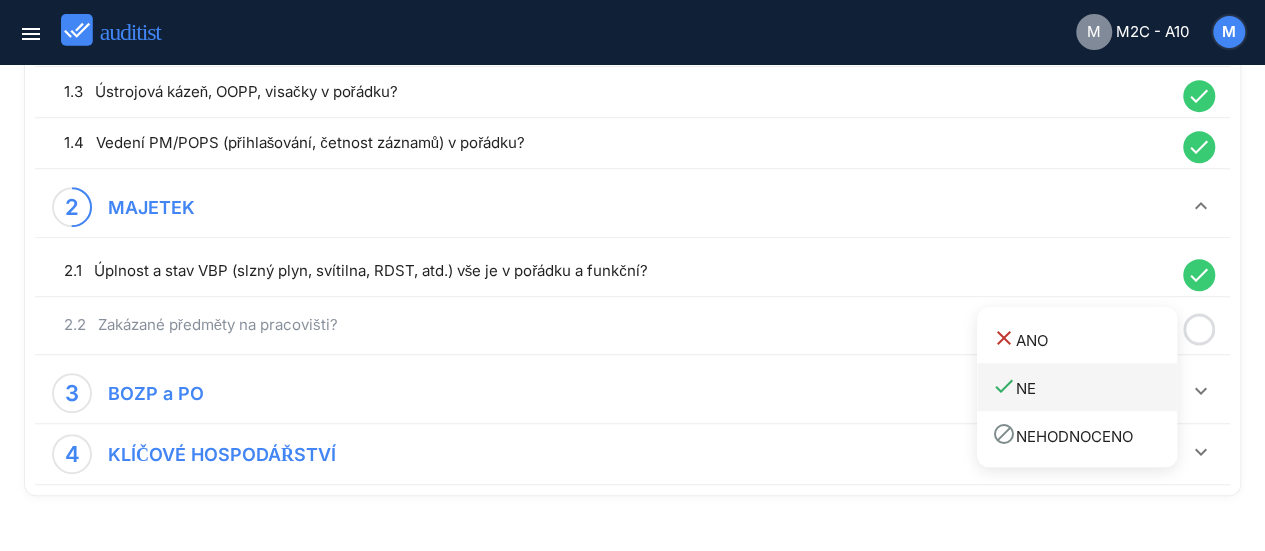click on "done
NE" at bounding box center [1084, 387] 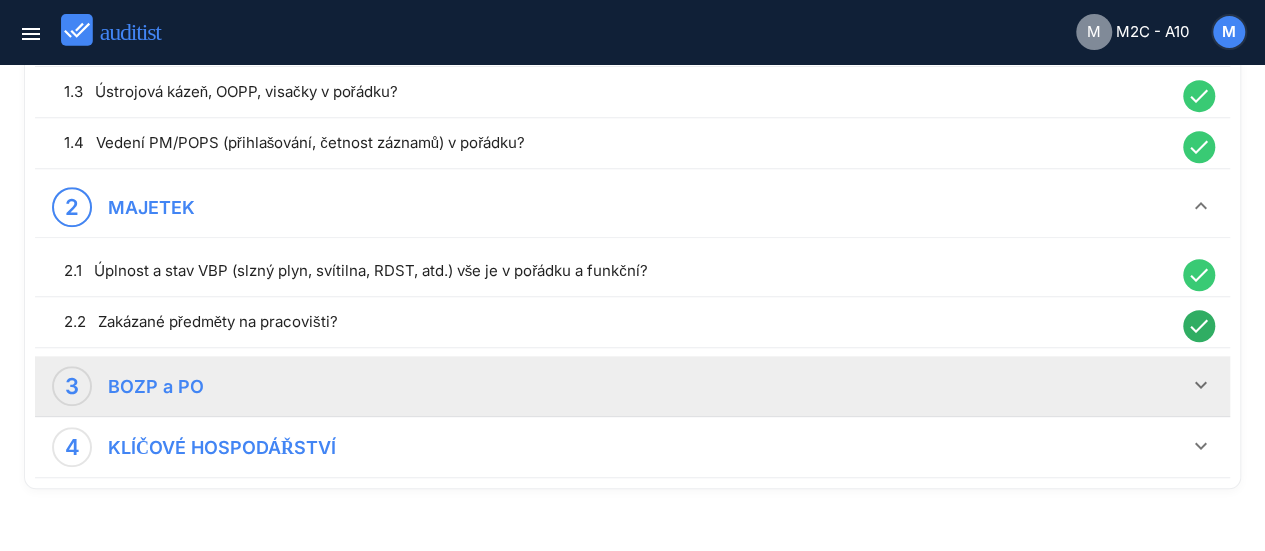 click on "keyboard_arrow_down" at bounding box center [1201, 385] 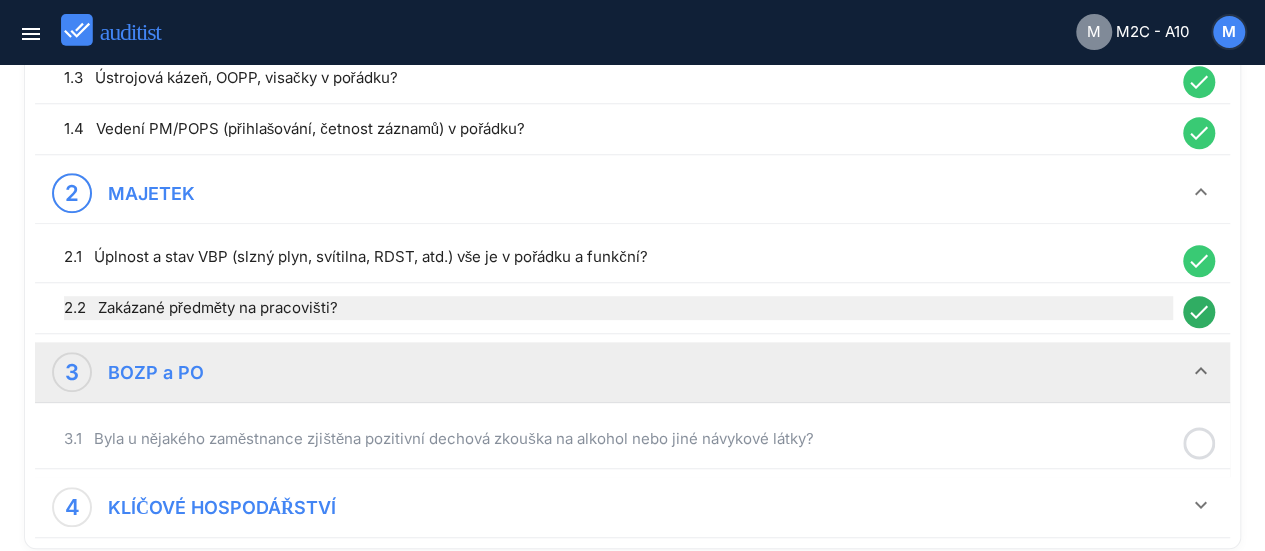 scroll, scrollTop: 512, scrollLeft: 0, axis: vertical 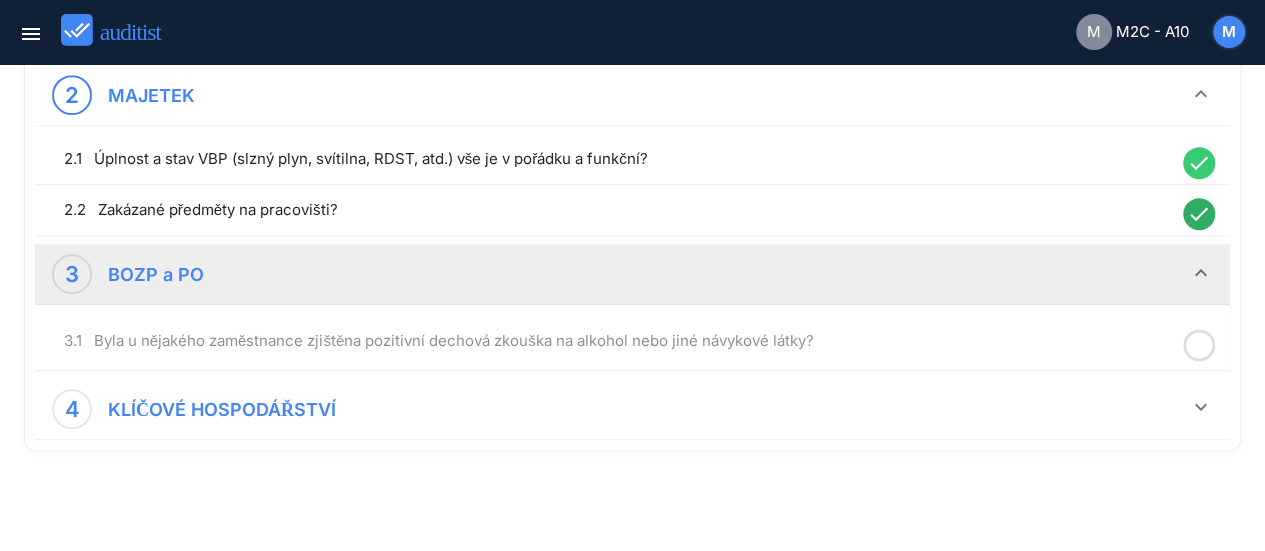 click 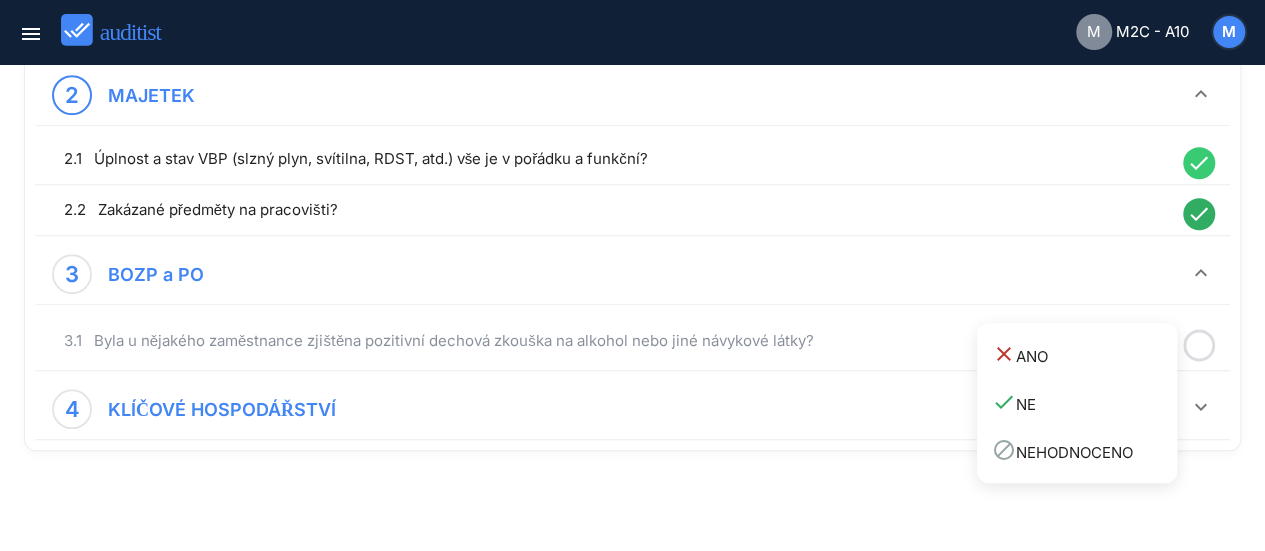 click on "block
NEHODNOCENO" at bounding box center [1084, 450] 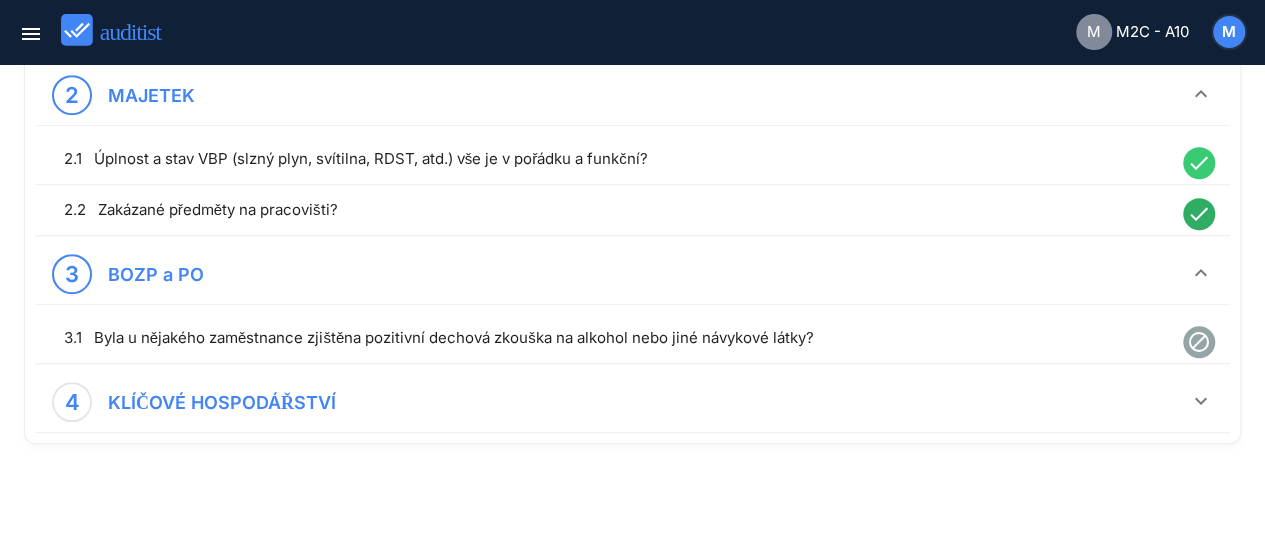 scroll, scrollTop: 506, scrollLeft: 0, axis: vertical 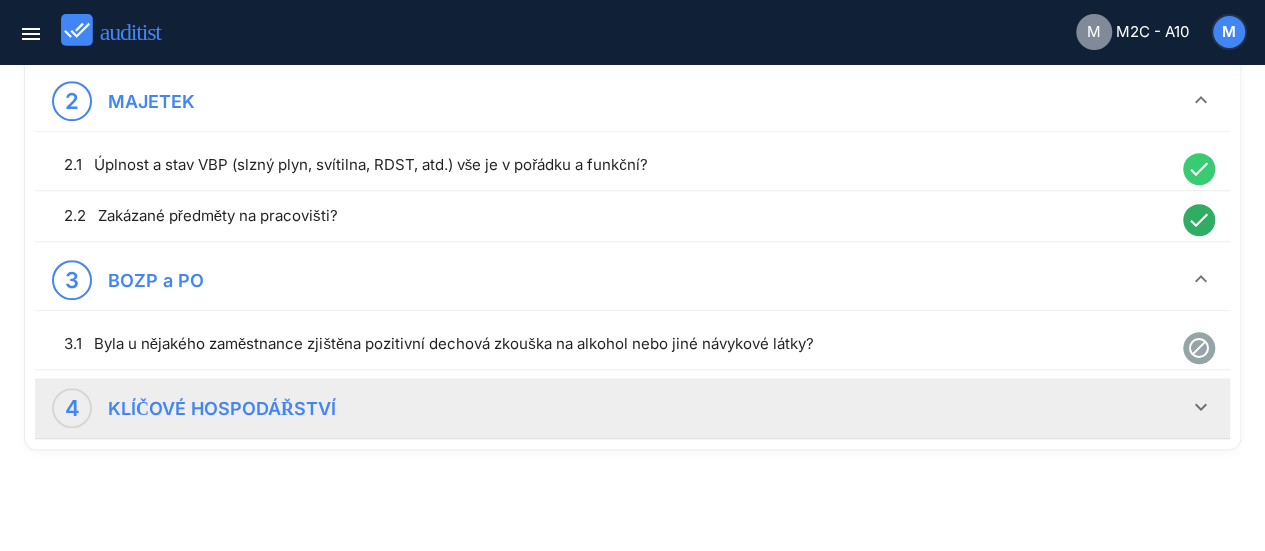 click on "keyboard_arrow_down" at bounding box center [1201, 407] 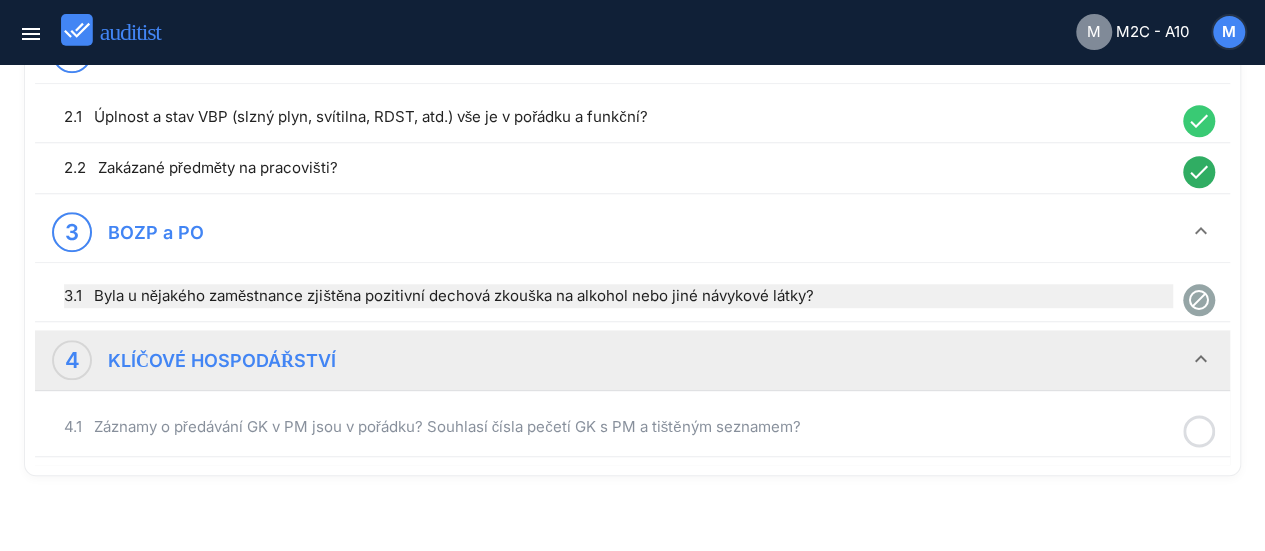 scroll, scrollTop: 579, scrollLeft: 0, axis: vertical 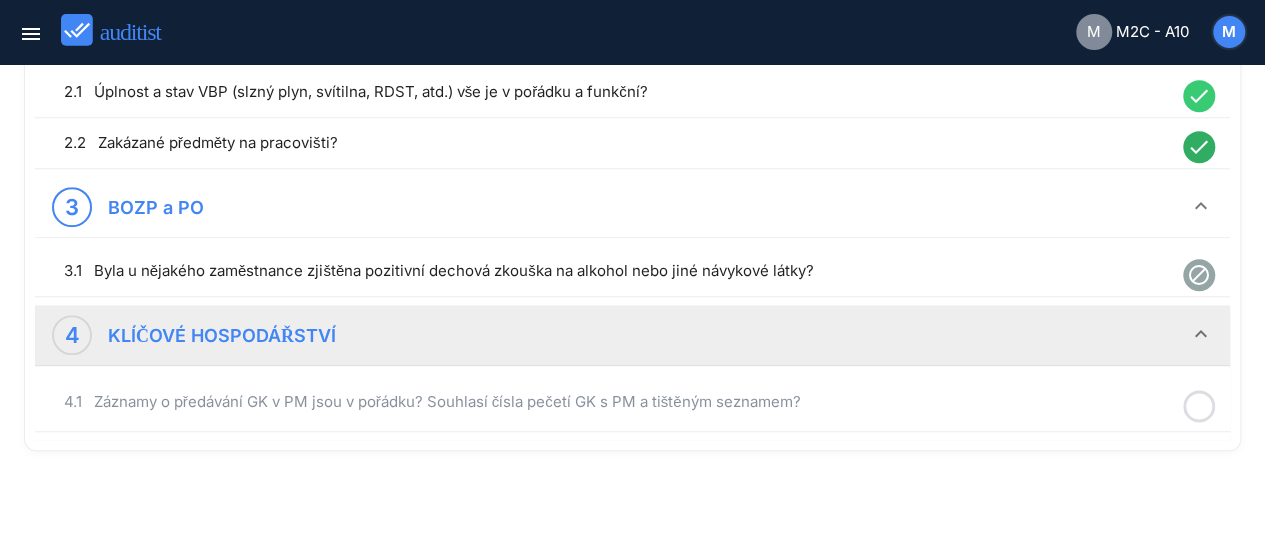 click 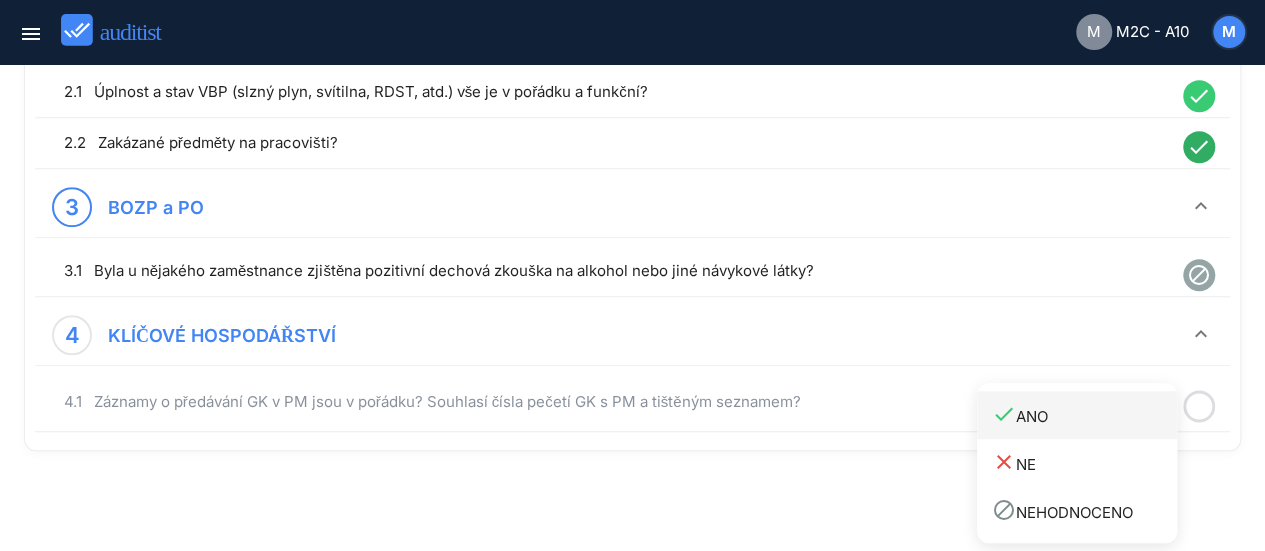 click on "done
ANO" at bounding box center [1084, 415] 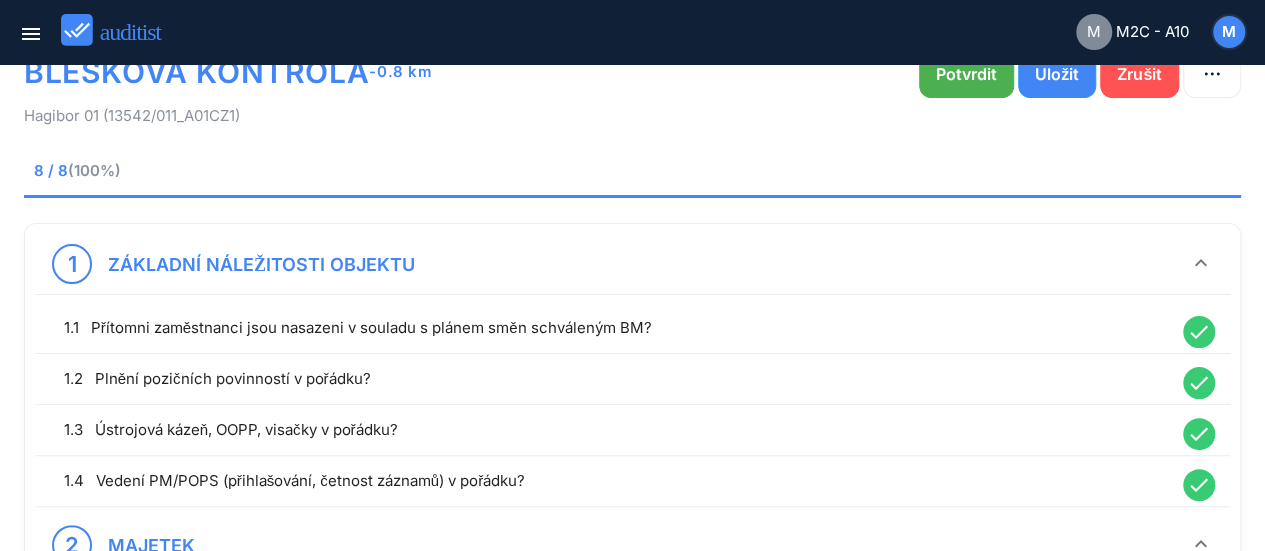 scroll, scrollTop: 0, scrollLeft: 0, axis: both 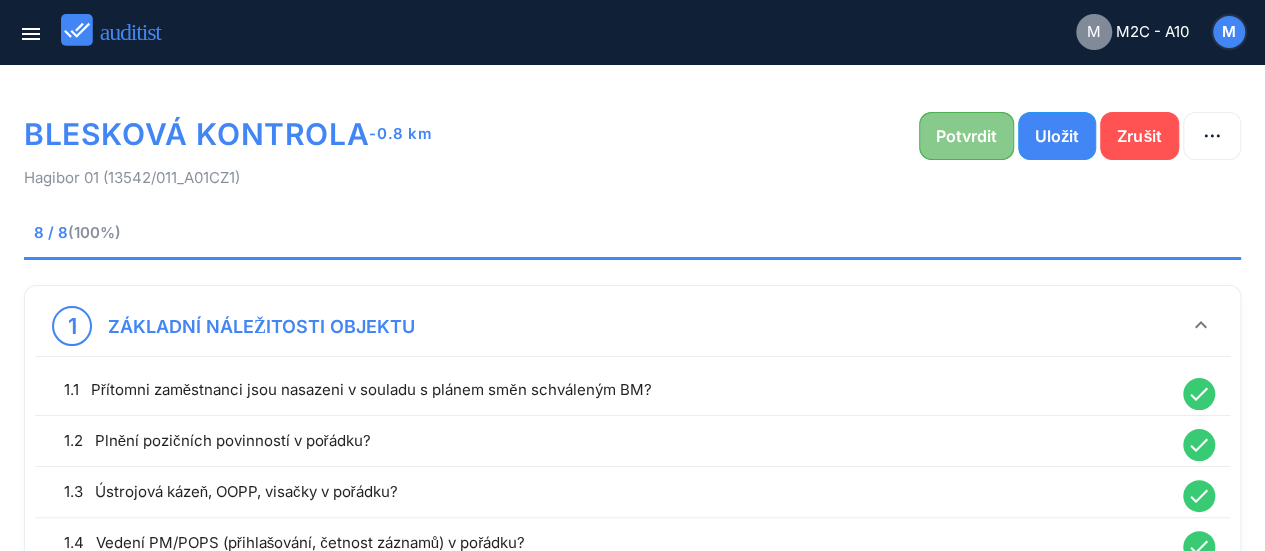 click on "Potvrdit" at bounding box center [966, 136] 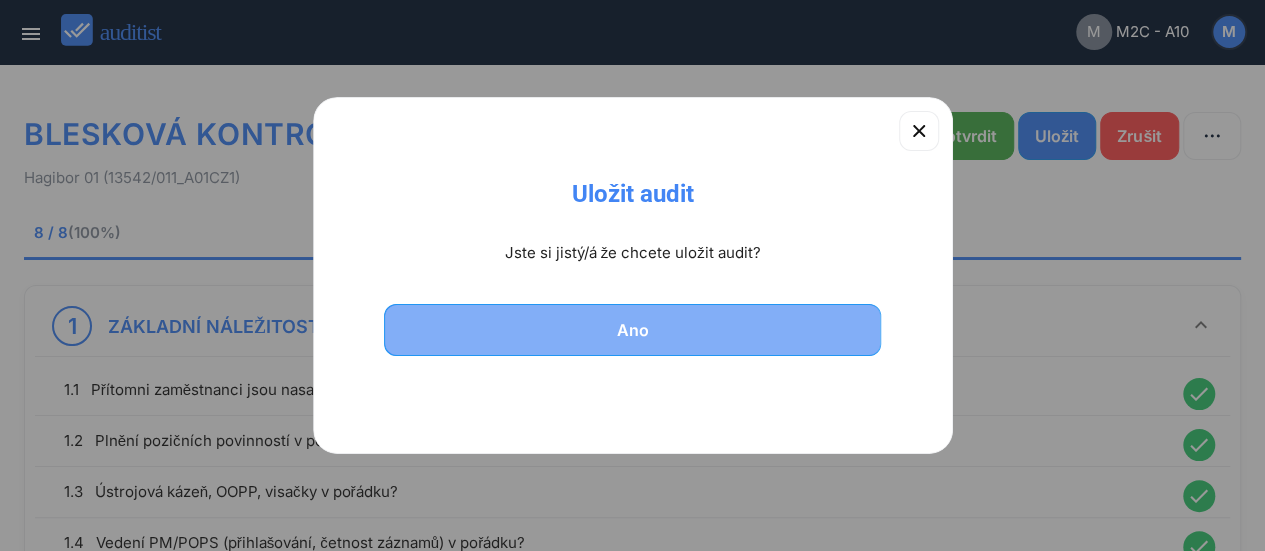 click on "Ano" at bounding box center (633, 330) 